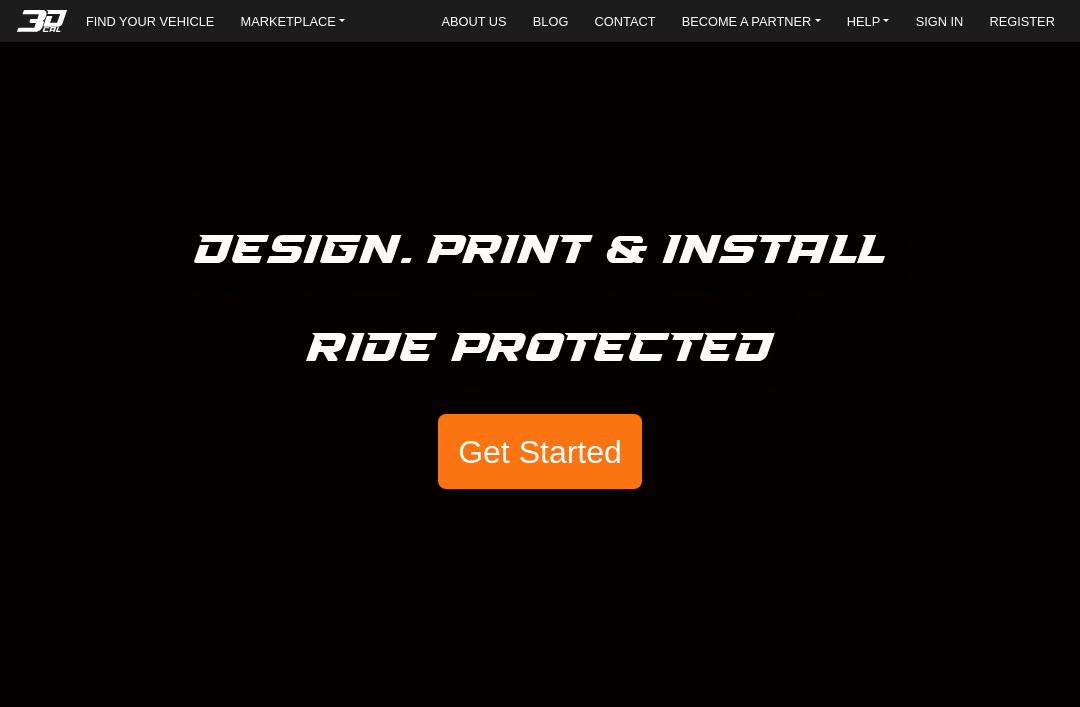 scroll, scrollTop: 0, scrollLeft: 0, axis: both 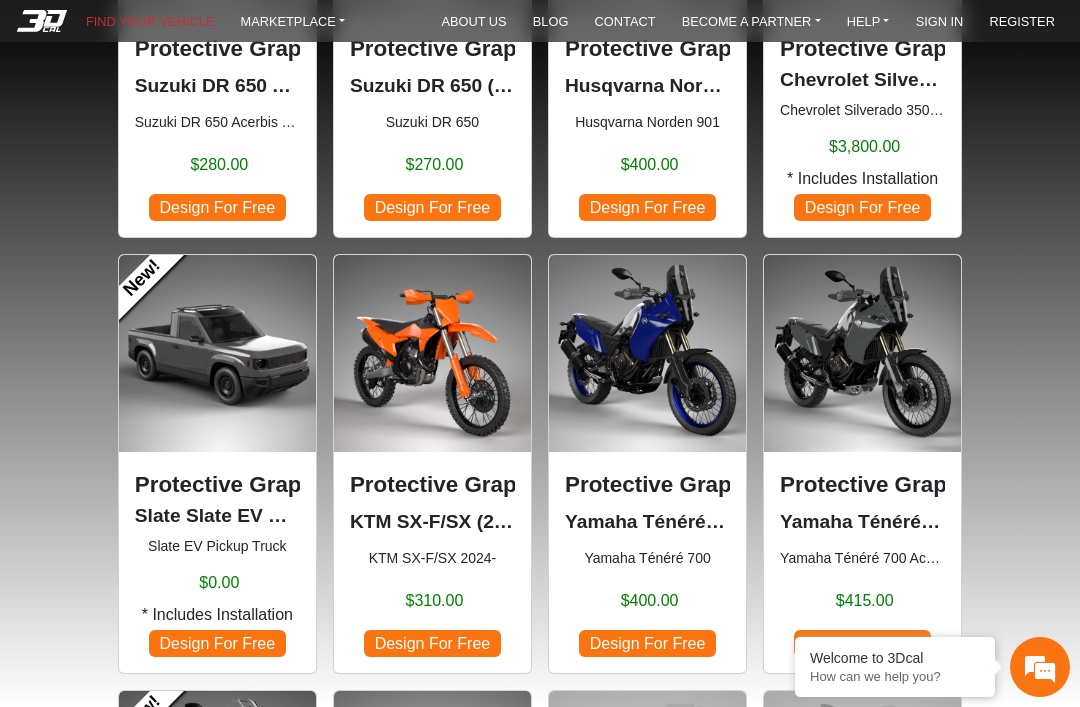 click on "KTM SX-F/SX (2024-)" 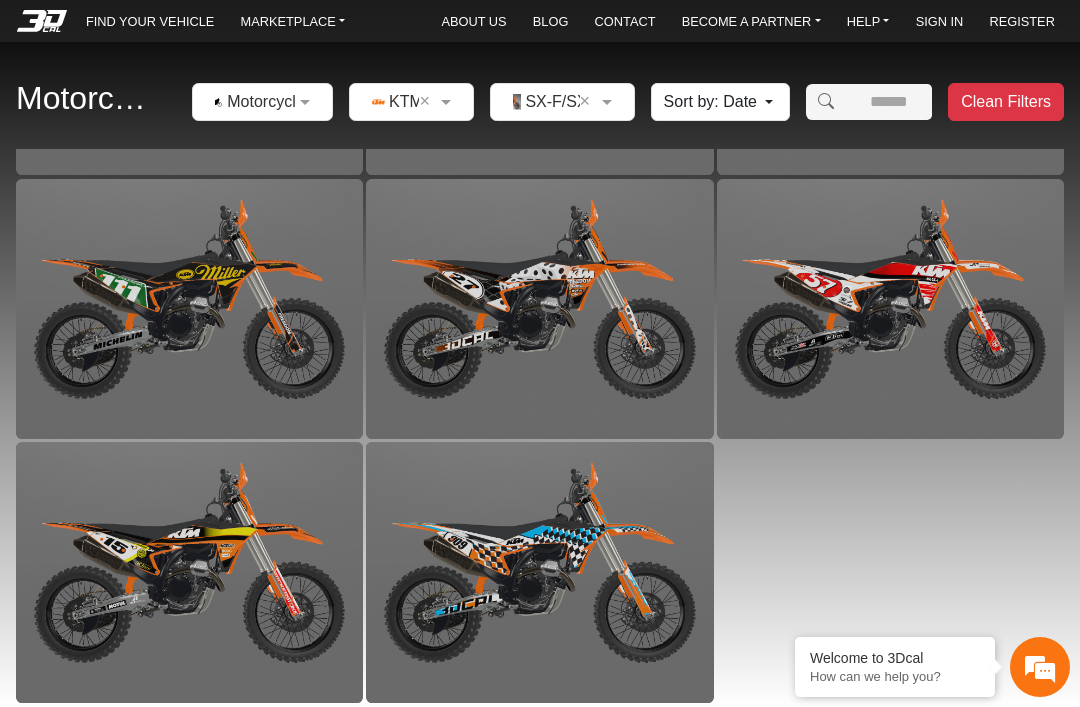 scroll, scrollTop: 2094, scrollLeft: 0, axis: vertical 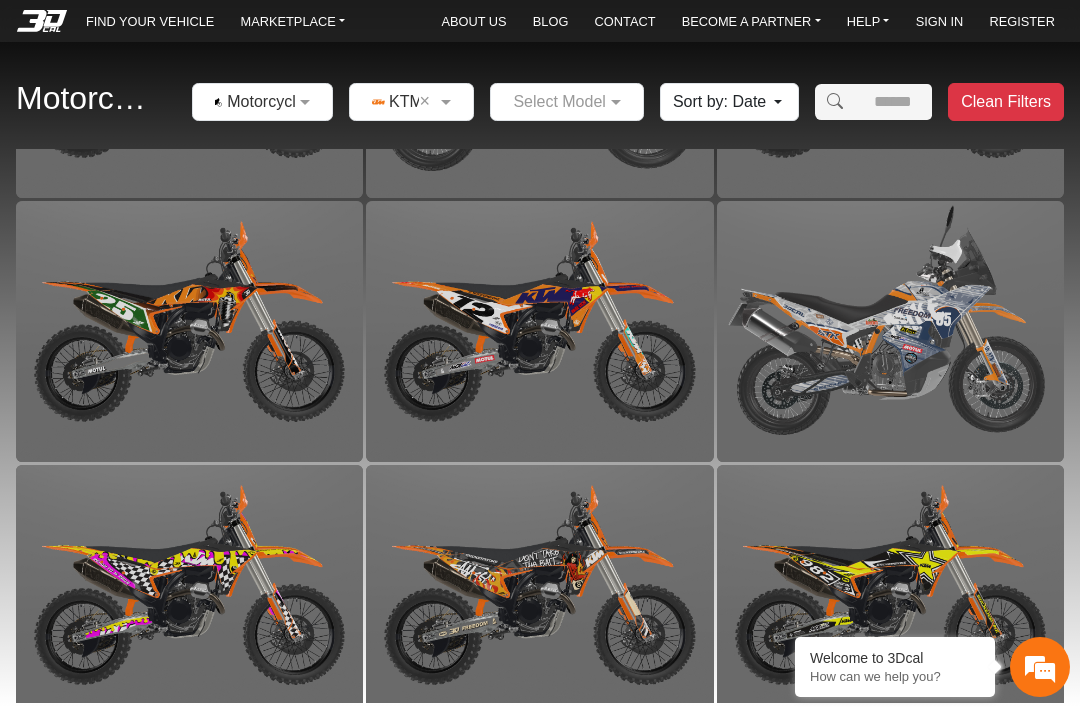 click at bounding box center (189, 595) 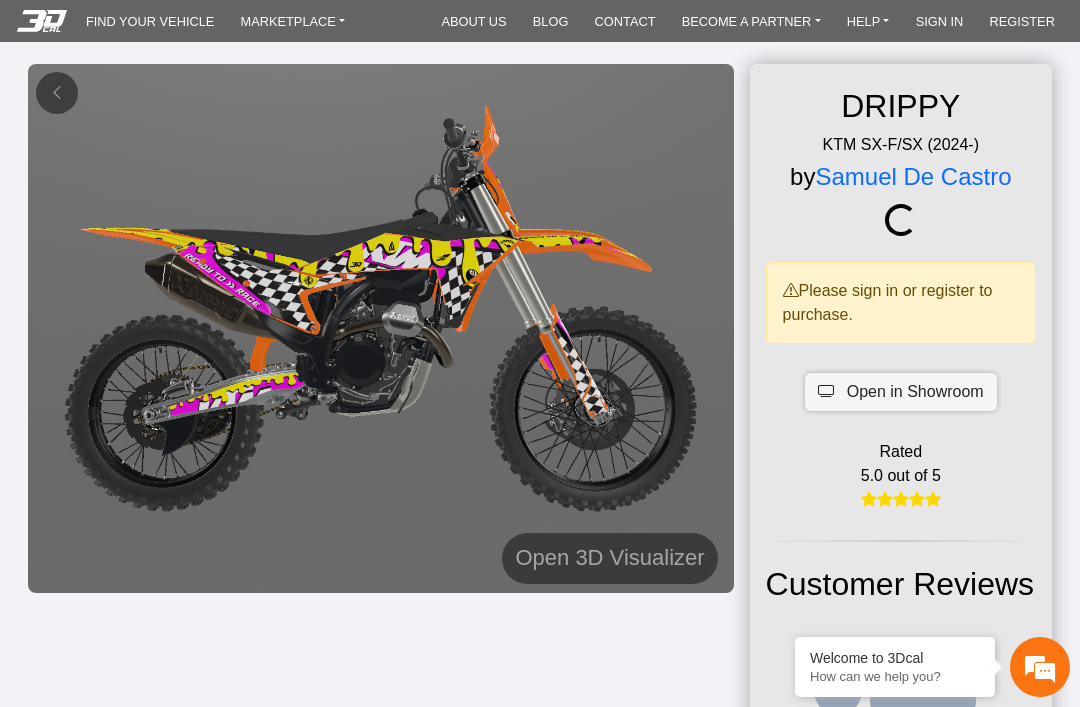 scroll, scrollTop: 0, scrollLeft: 0, axis: both 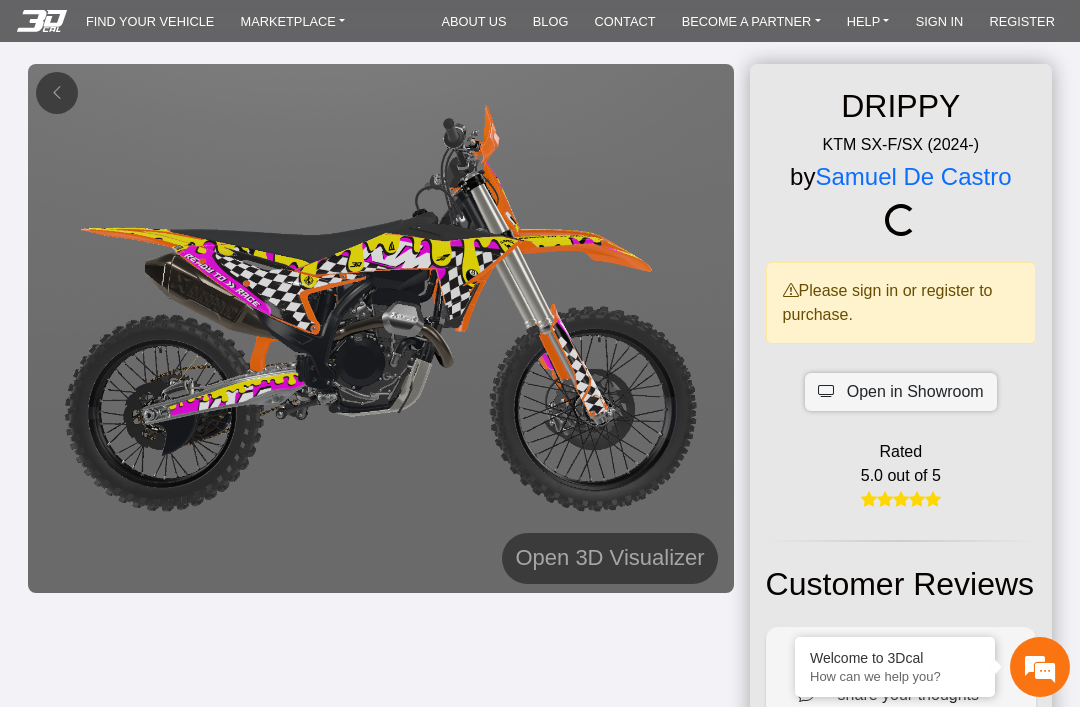 click on "Open 3D Visualizer" 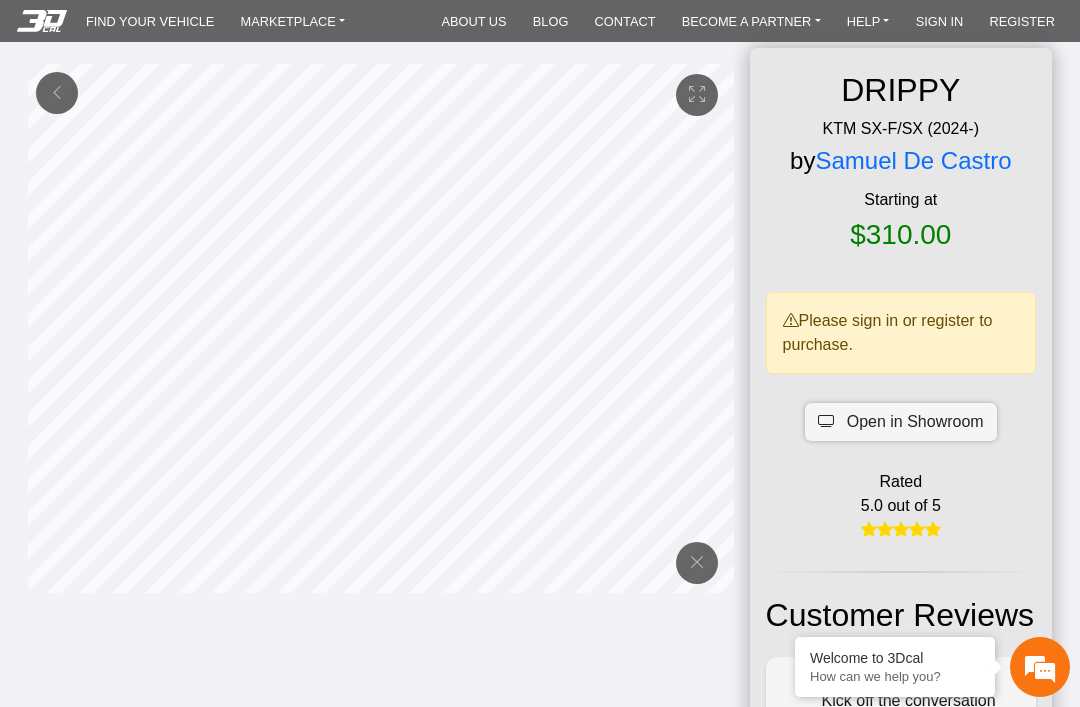 scroll, scrollTop: 37, scrollLeft: 0, axis: vertical 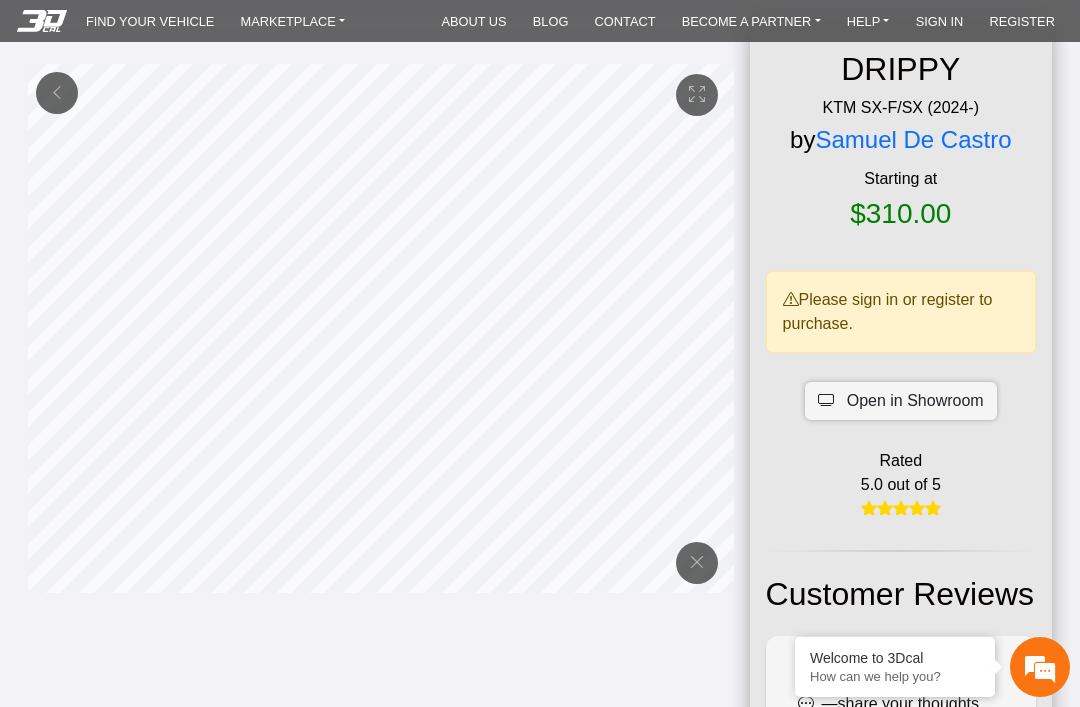 click on "Open in Showroom" 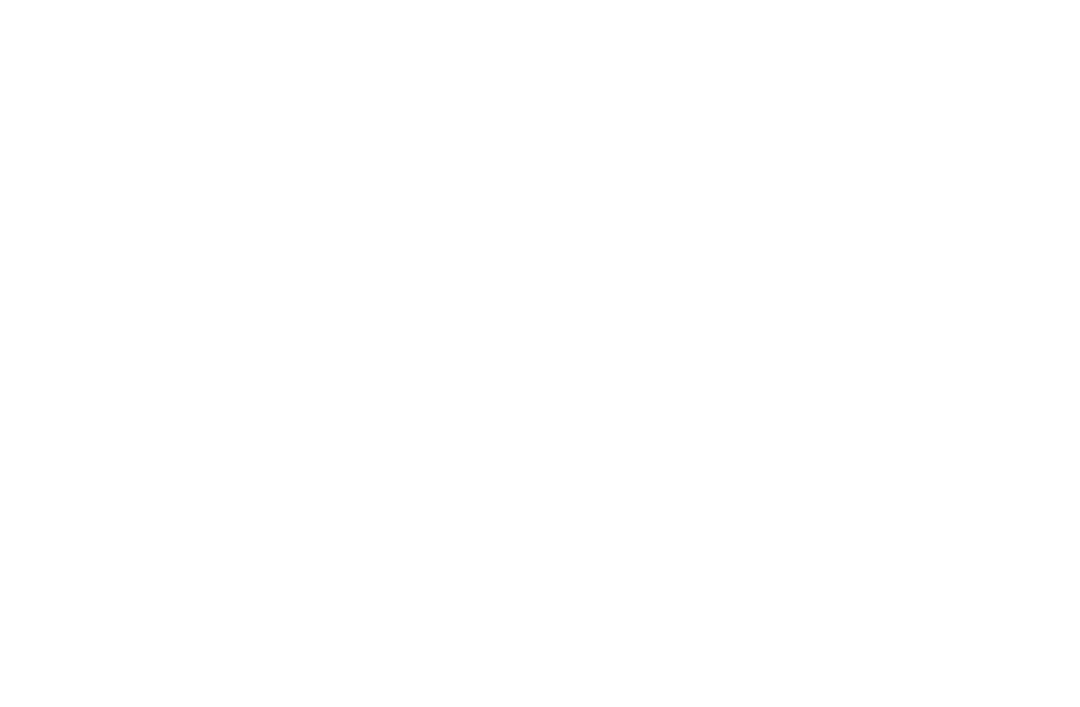scroll, scrollTop: 0, scrollLeft: 0, axis: both 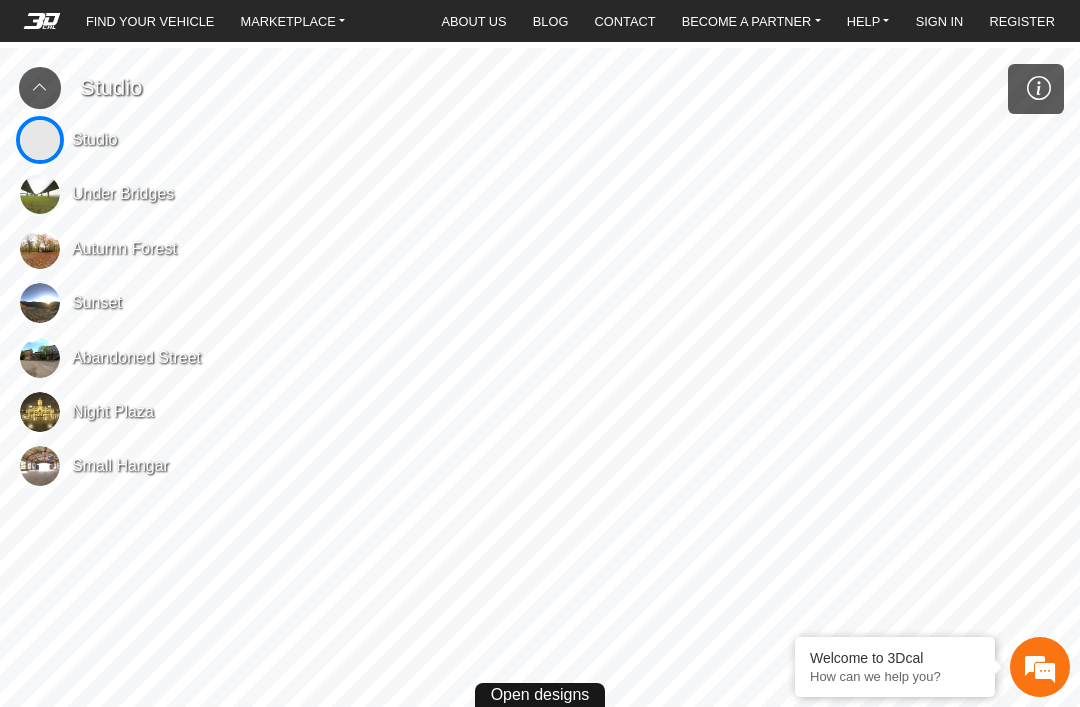 click at bounding box center (40, 194) 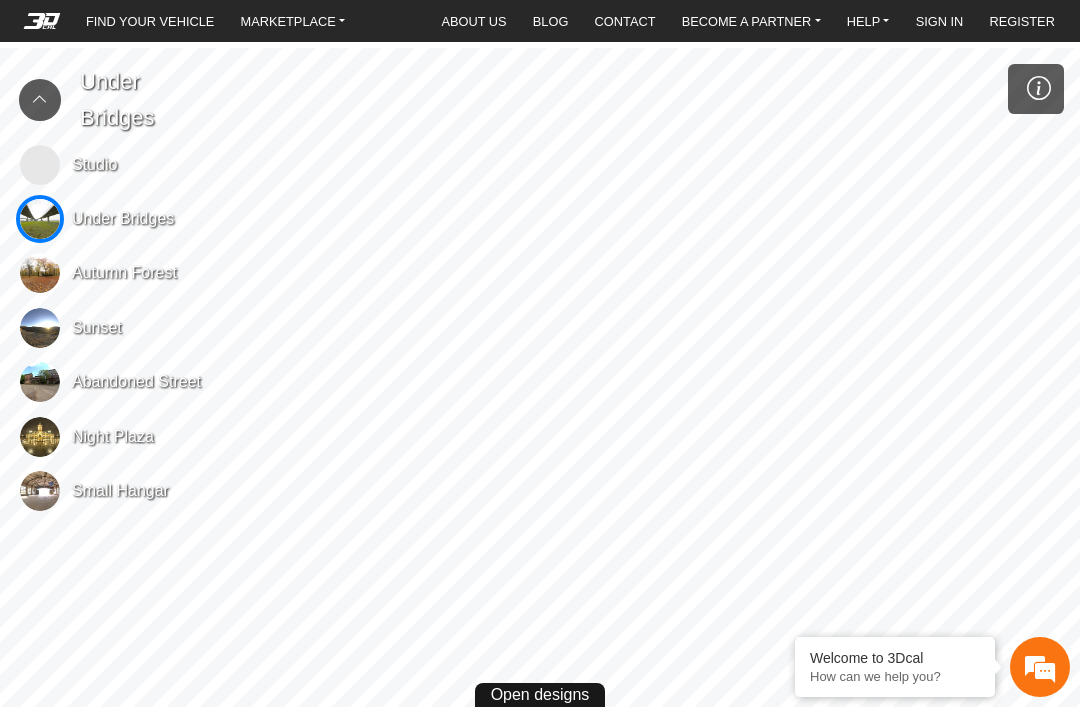 click on "Open designs" at bounding box center [540, 695] 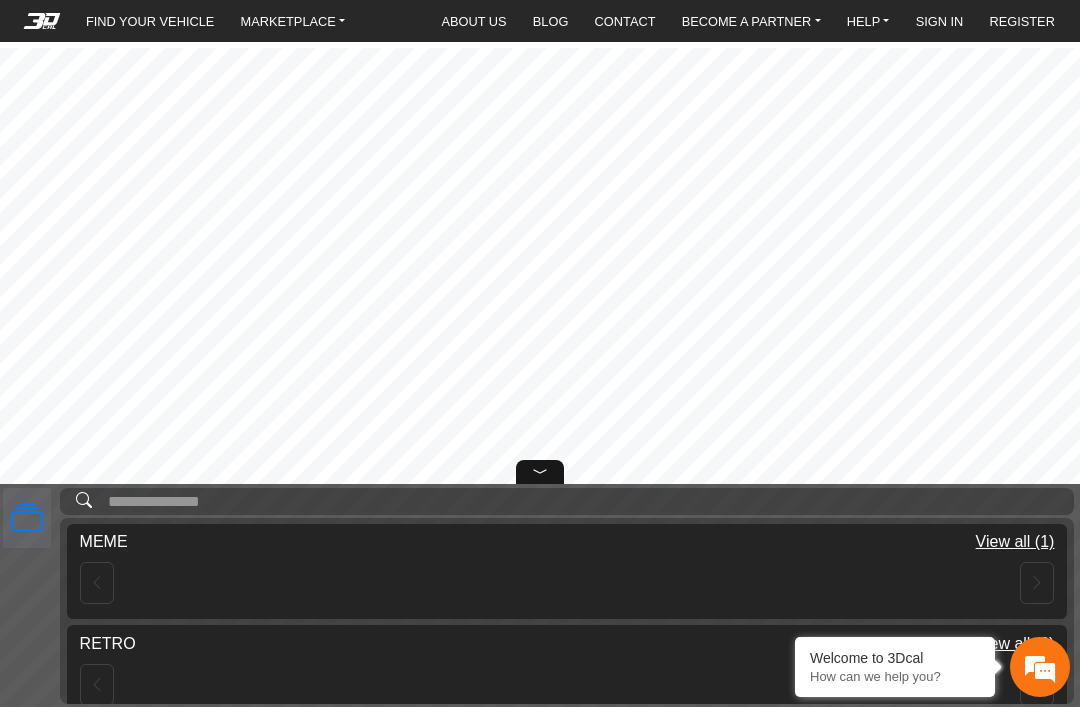 click at bounding box center (567, 583) 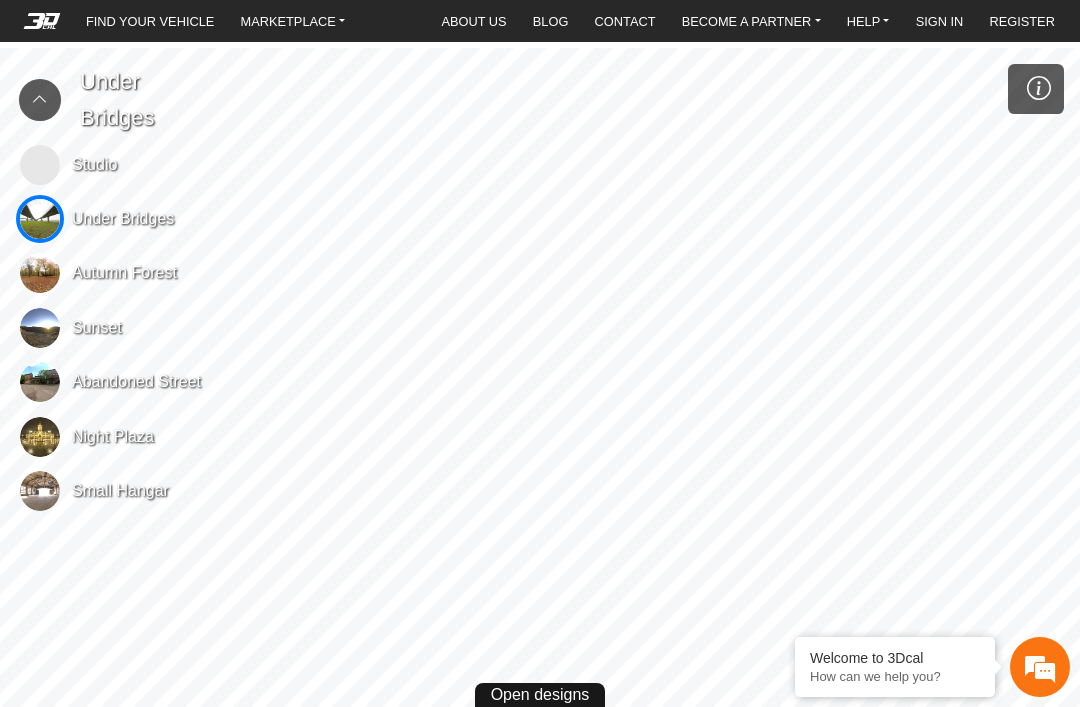 click at bounding box center [40, 165] 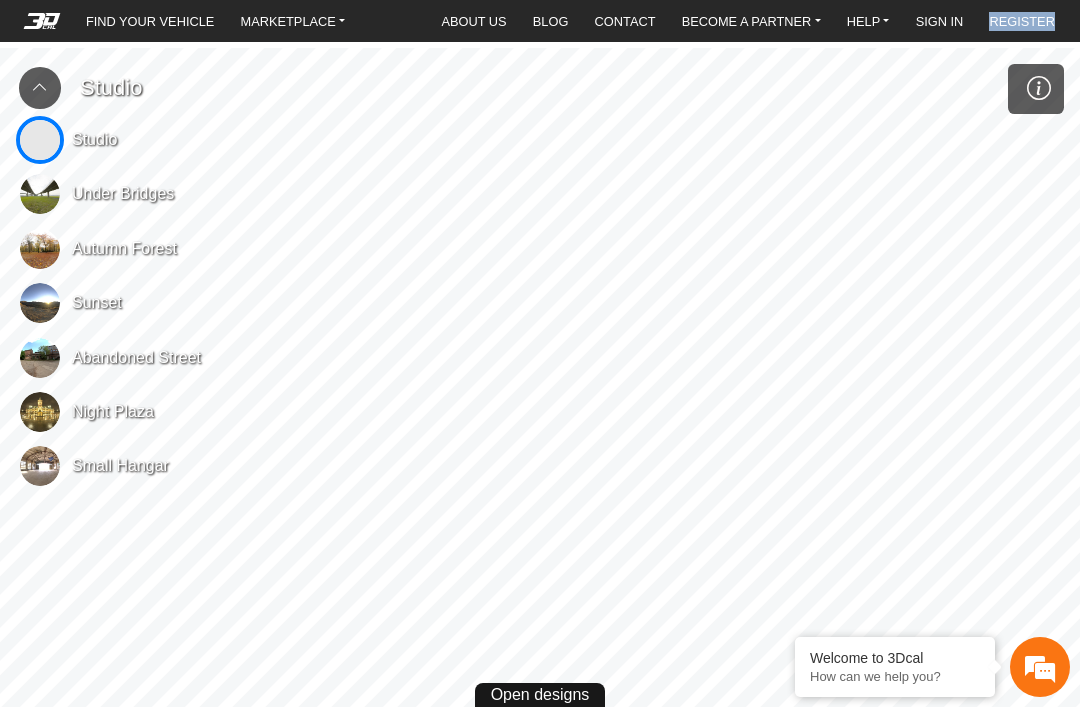 click at bounding box center [40, 140] 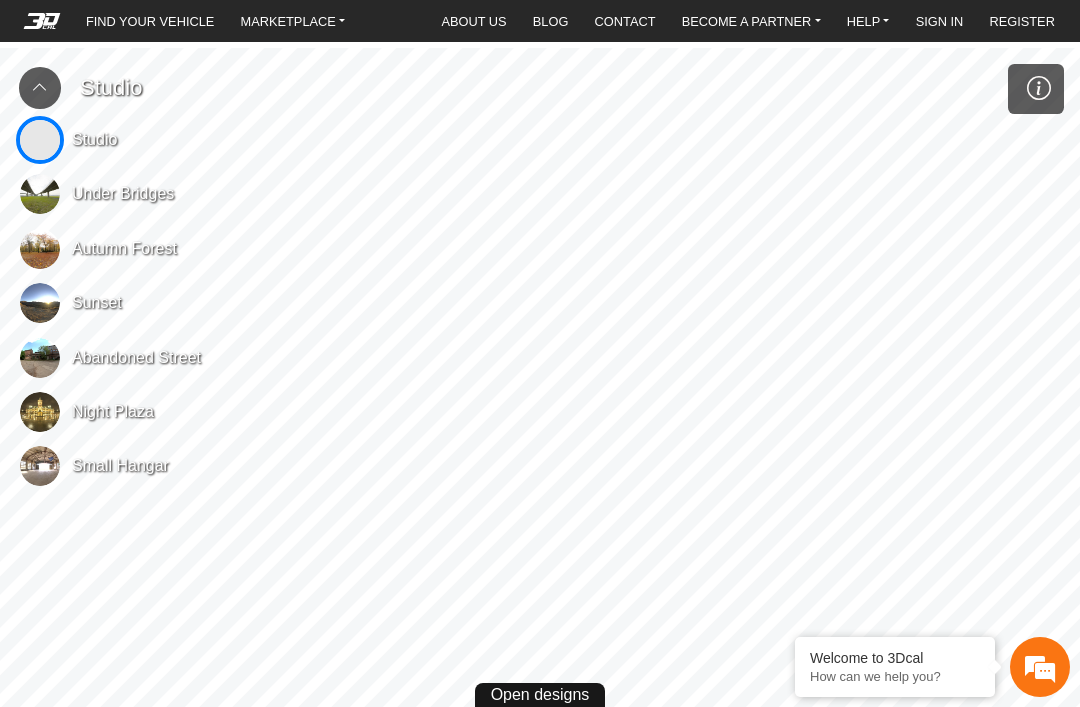 click on "Open designs" at bounding box center (540, 695) 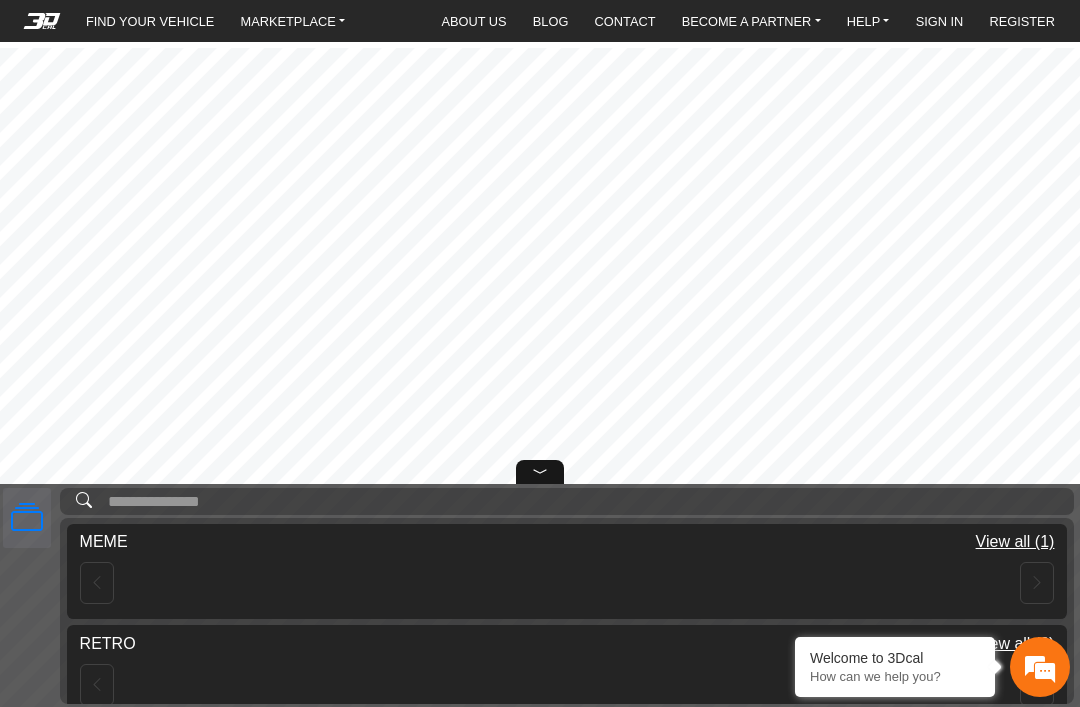 click at bounding box center [567, 583] 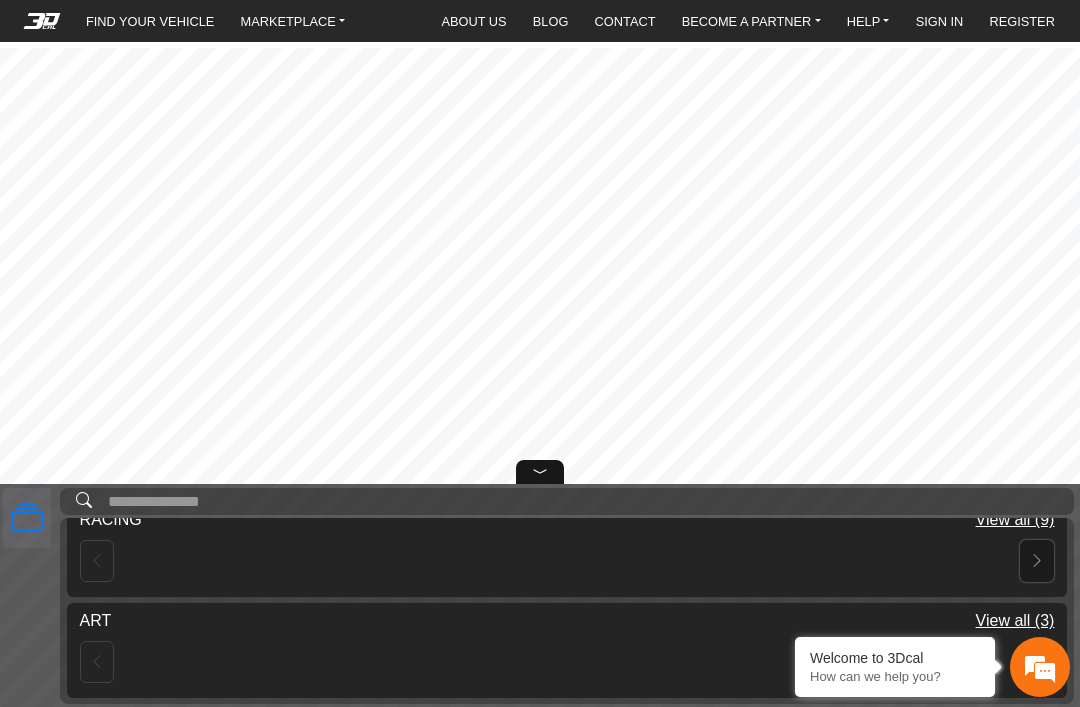 scroll, scrollTop: 427, scrollLeft: 0, axis: vertical 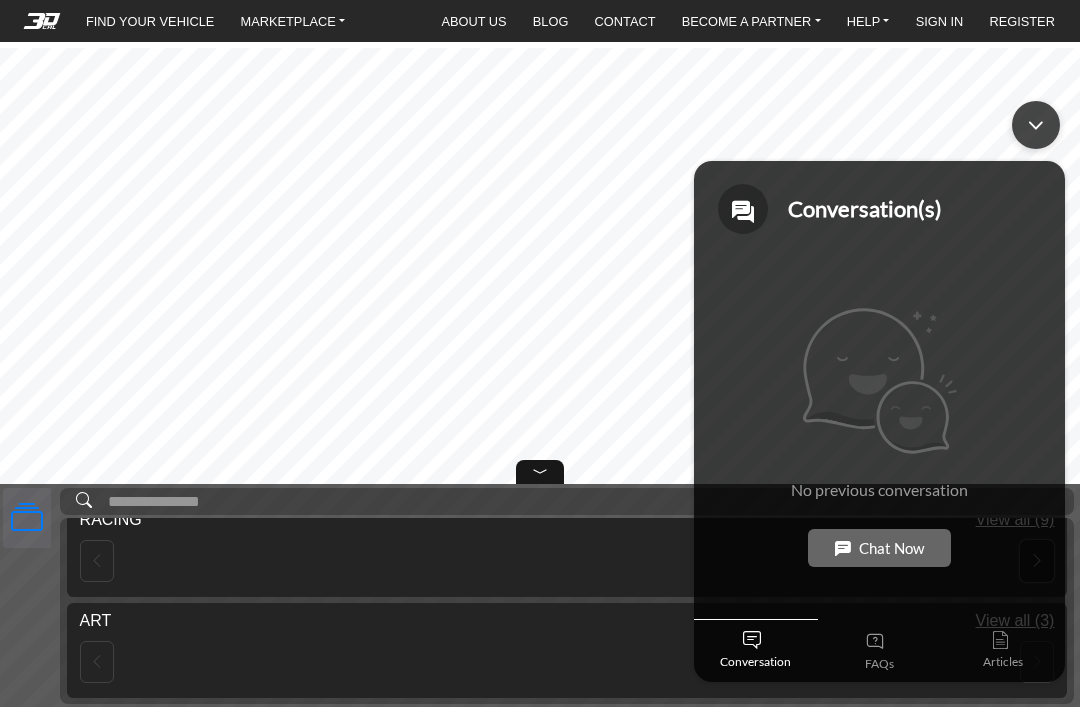 click at bounding box center (1036, 125) 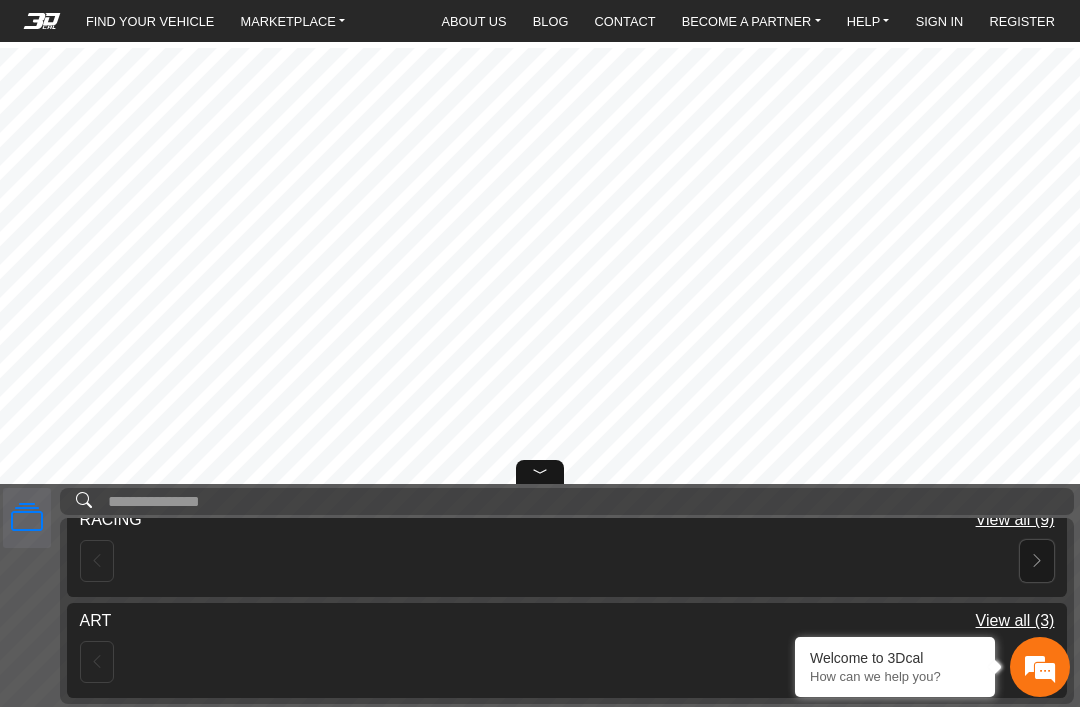 click at bounding box center [1040, 667] 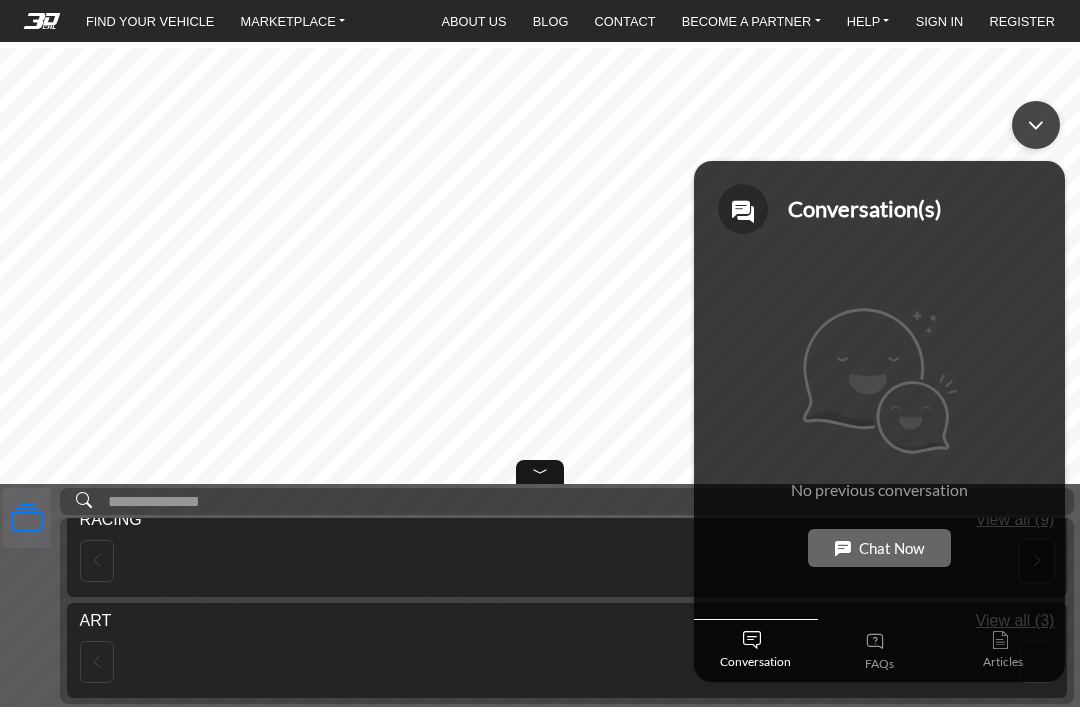click on "Chat Now" at bounding box center [879, 548] 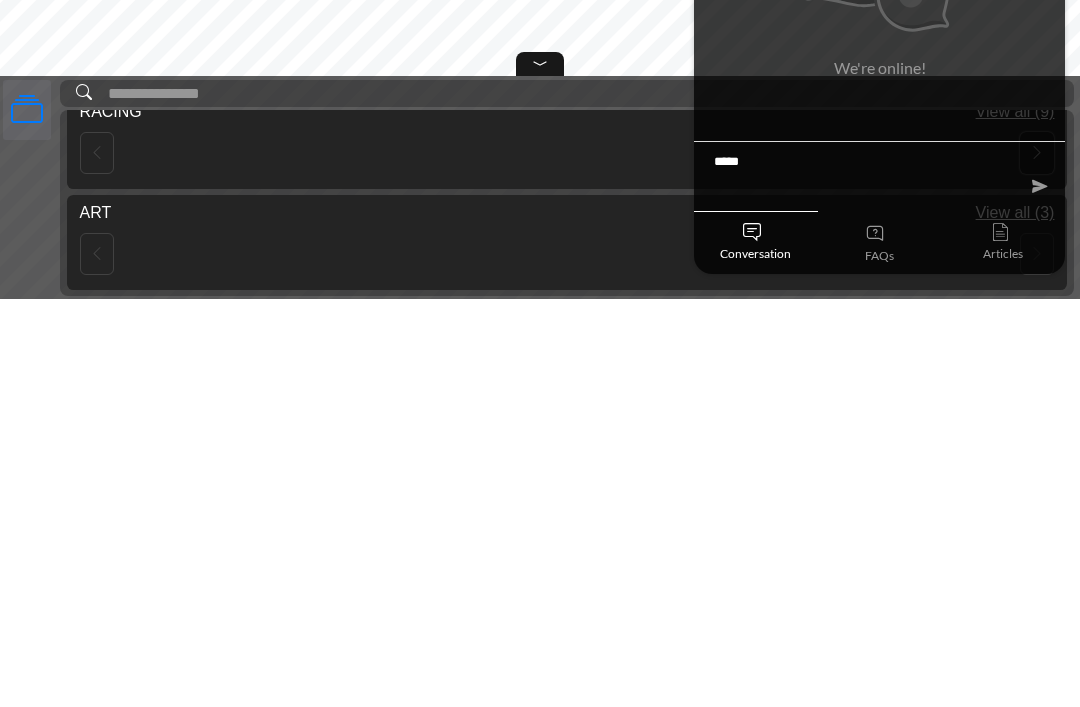click on "*****" at bounding box center (879, 177) 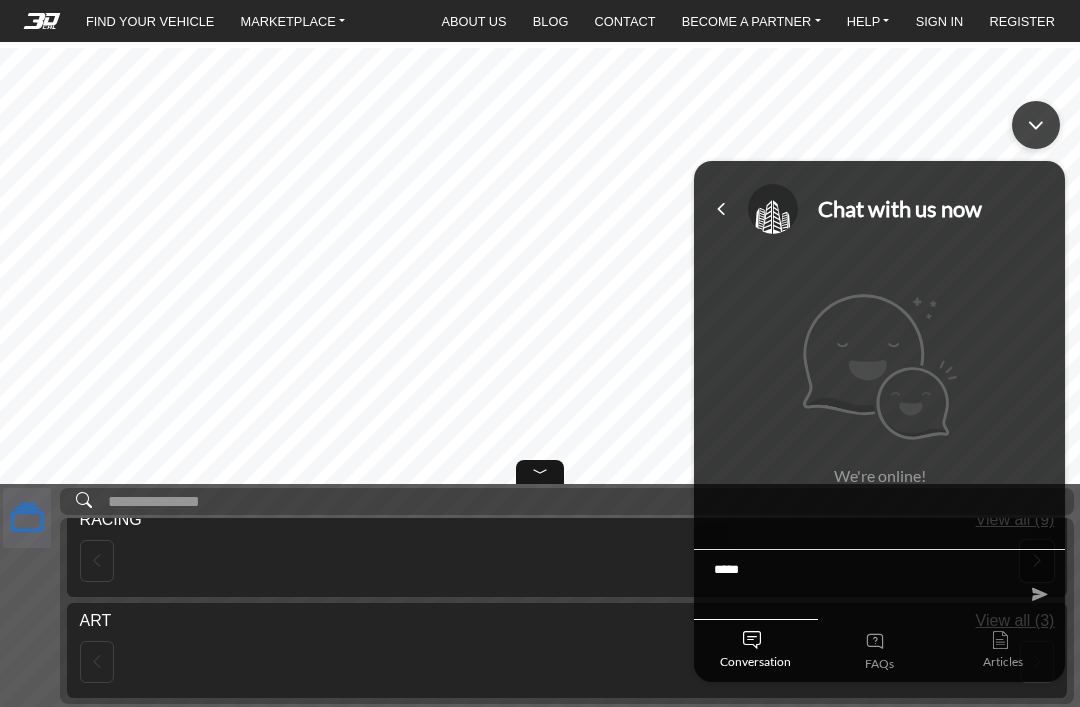 click on "*****" at bounding box center [879, 584] 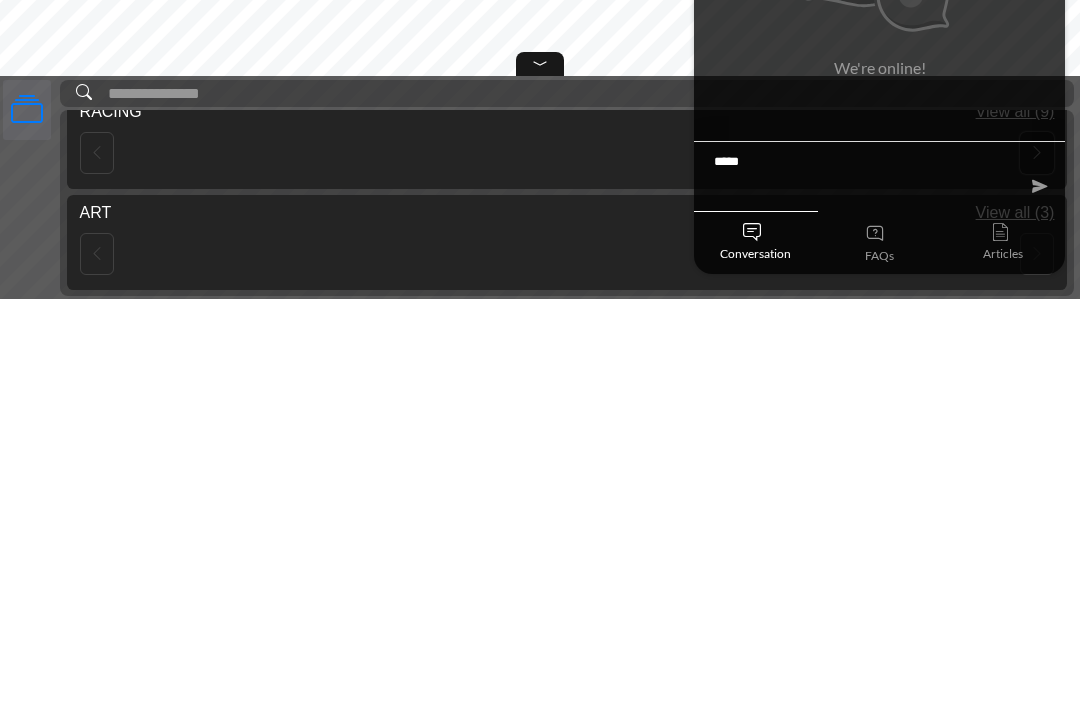 type on "*****" 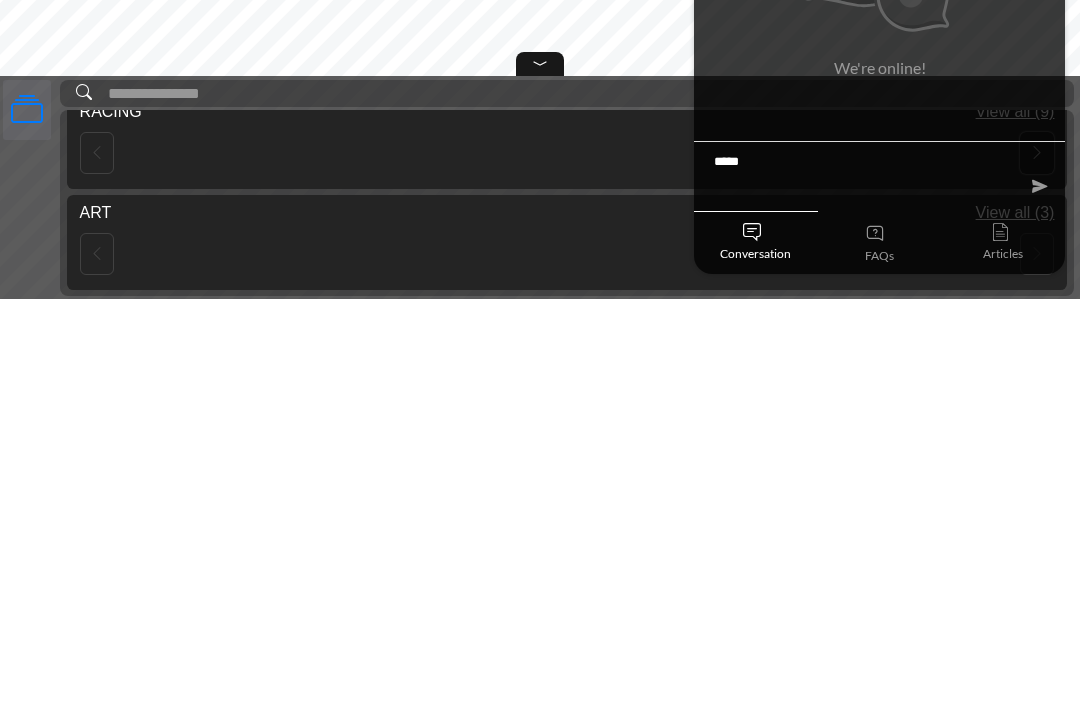 click on "ART View all (3)" at bounding box center (567, 621) 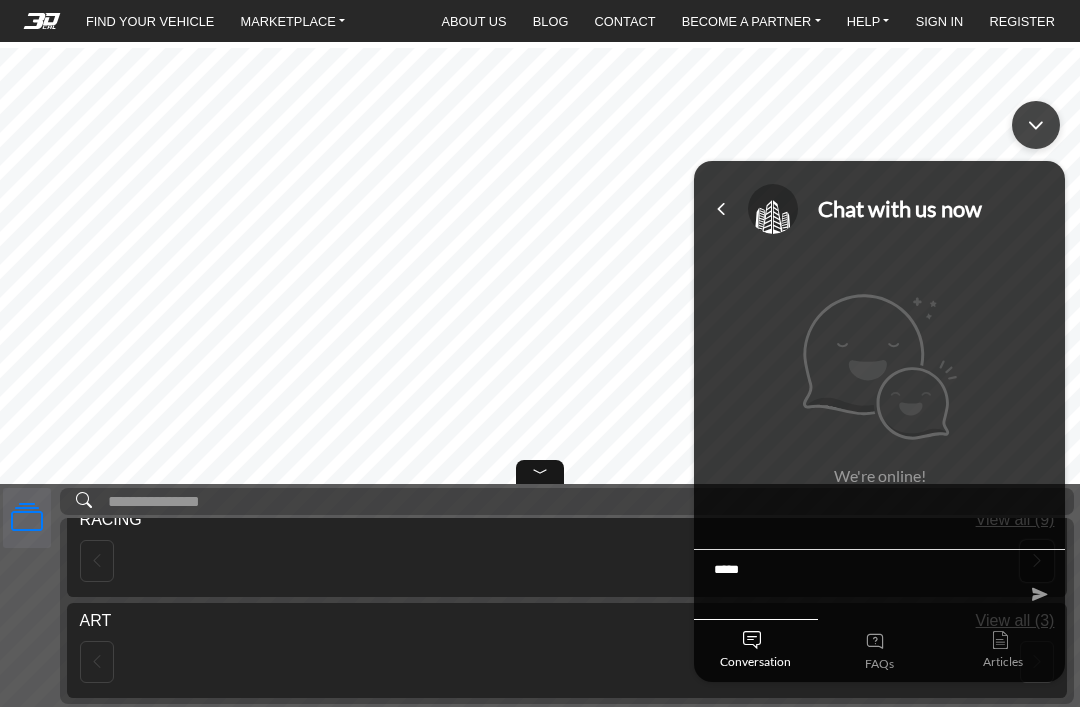 click at bounding box center (1036, 125) 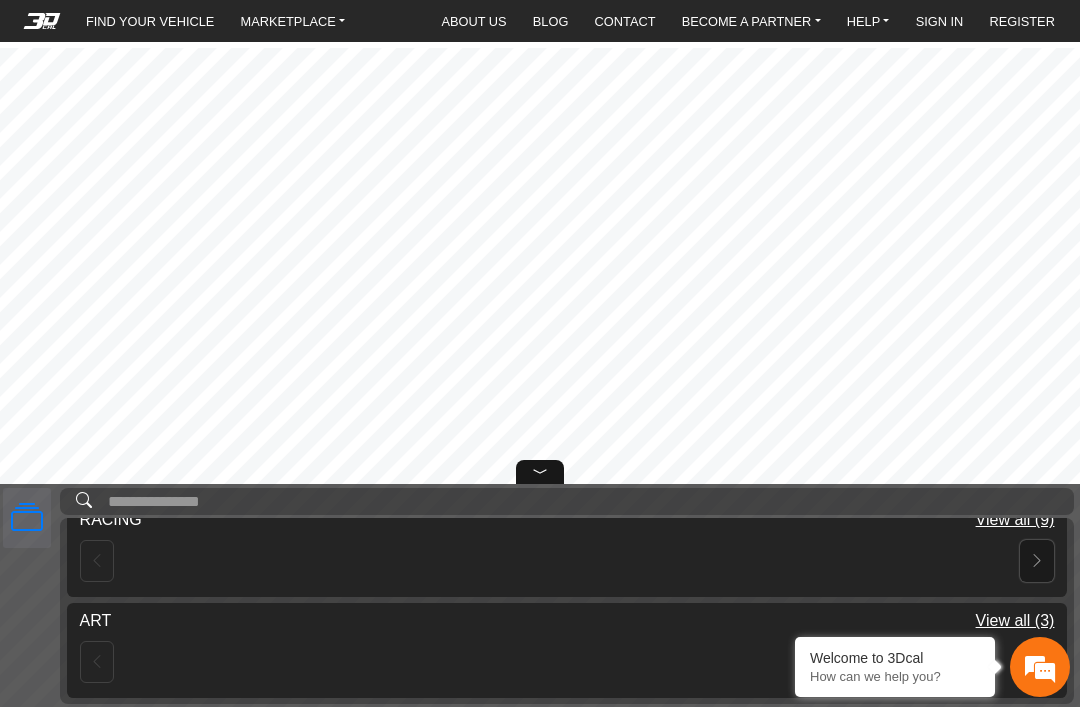 click at bounding box center (567, 561) 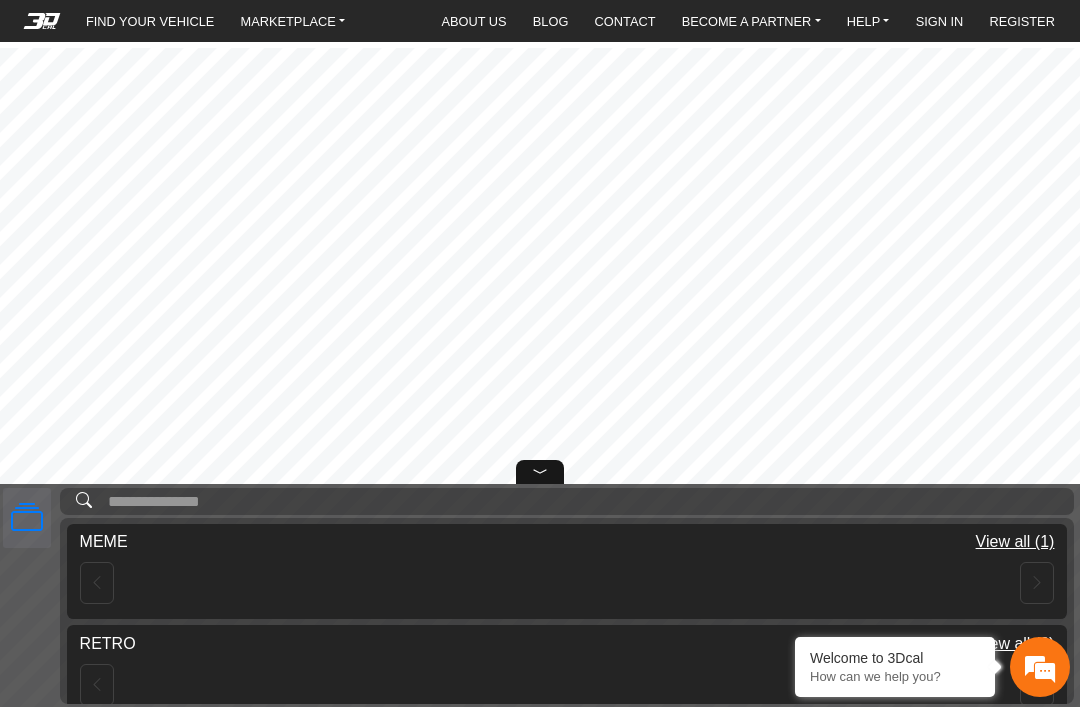 scroll, scrollTop: 0, scrollLeft: 0, axis: both 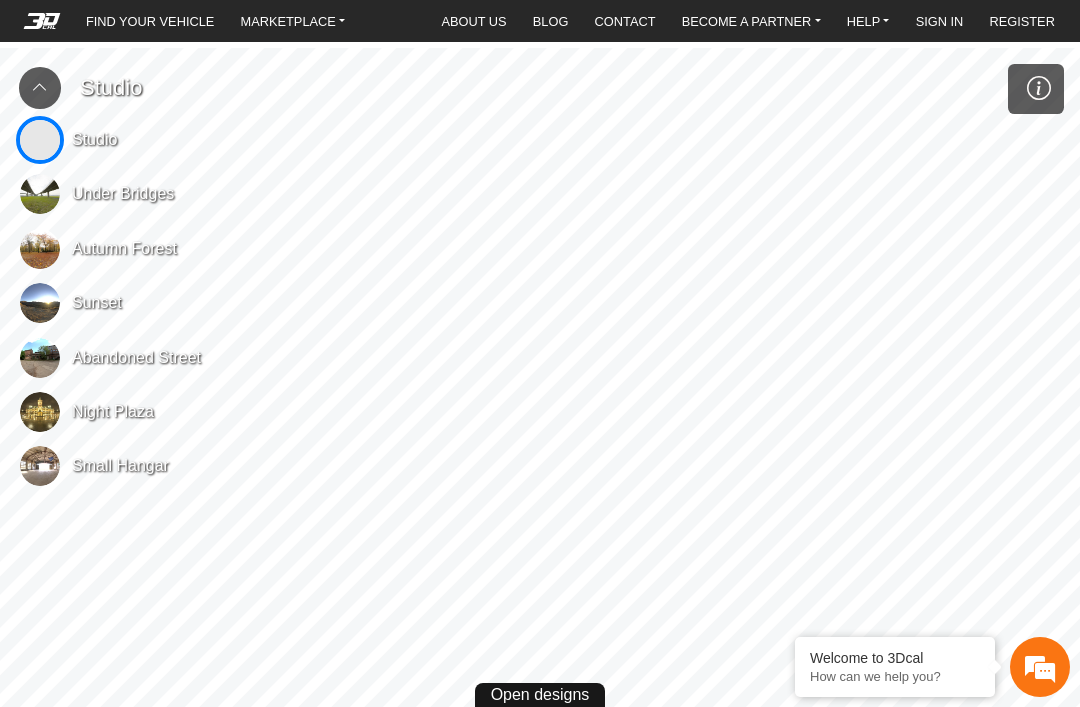 click on "Open designs" at bounding box center (540, 695) 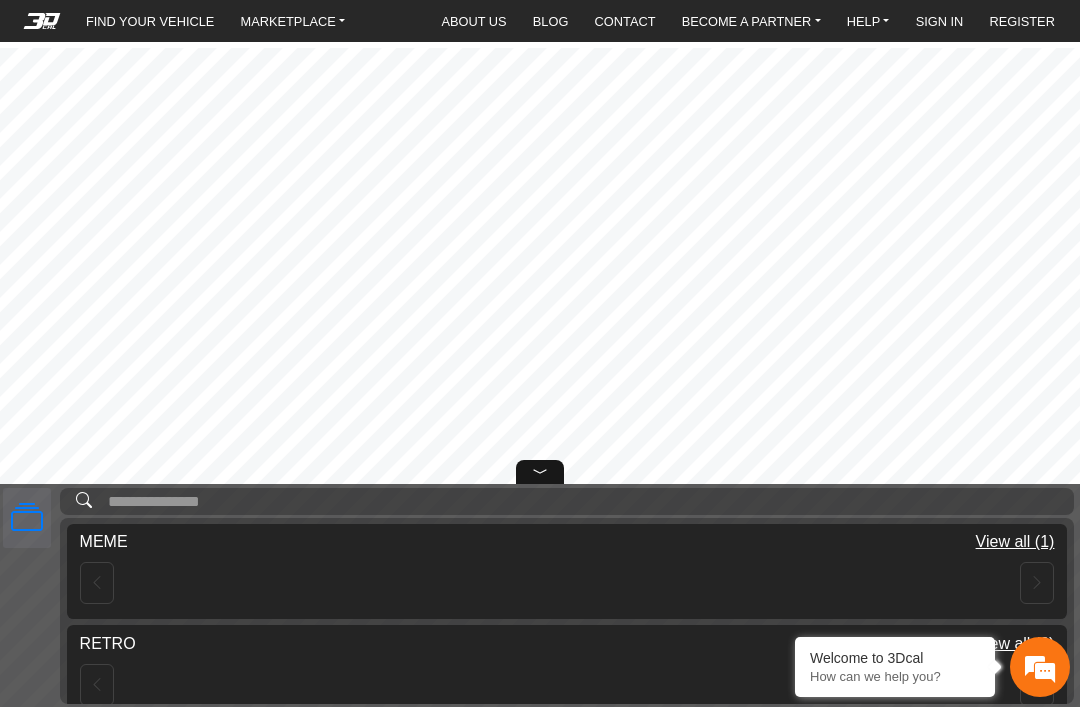 click at bounding box center (567, 583) 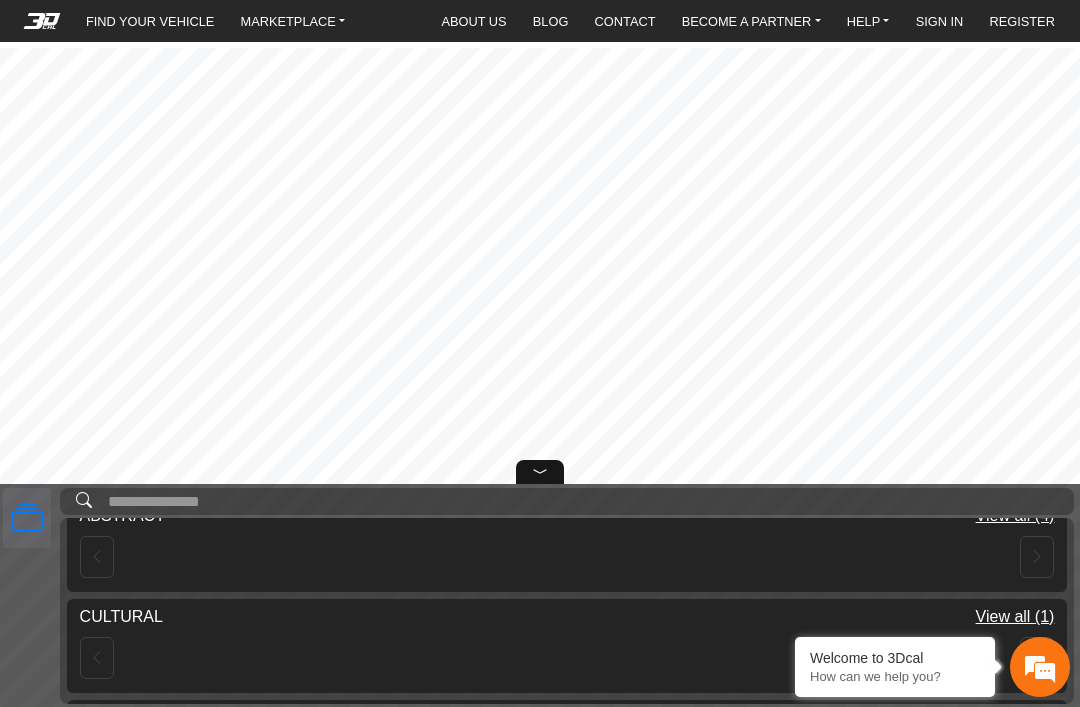 click on "Marketplace" at bounding box center (0, 0) 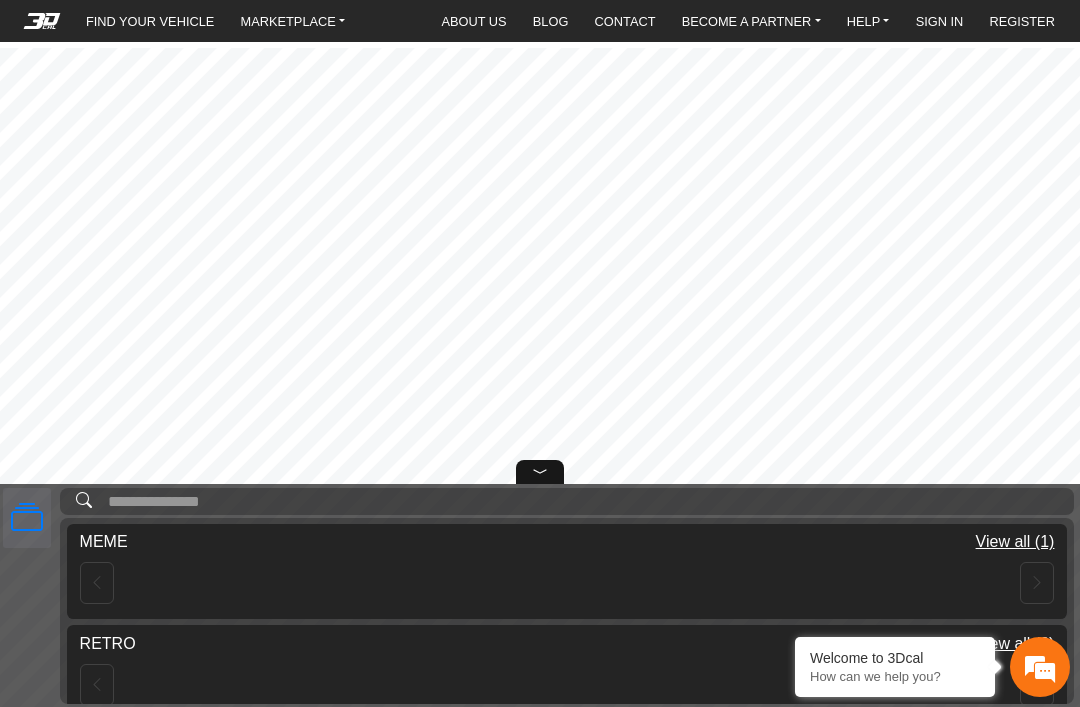 scroll, scrollTop: 0, scrollLeft: 0, axis: both 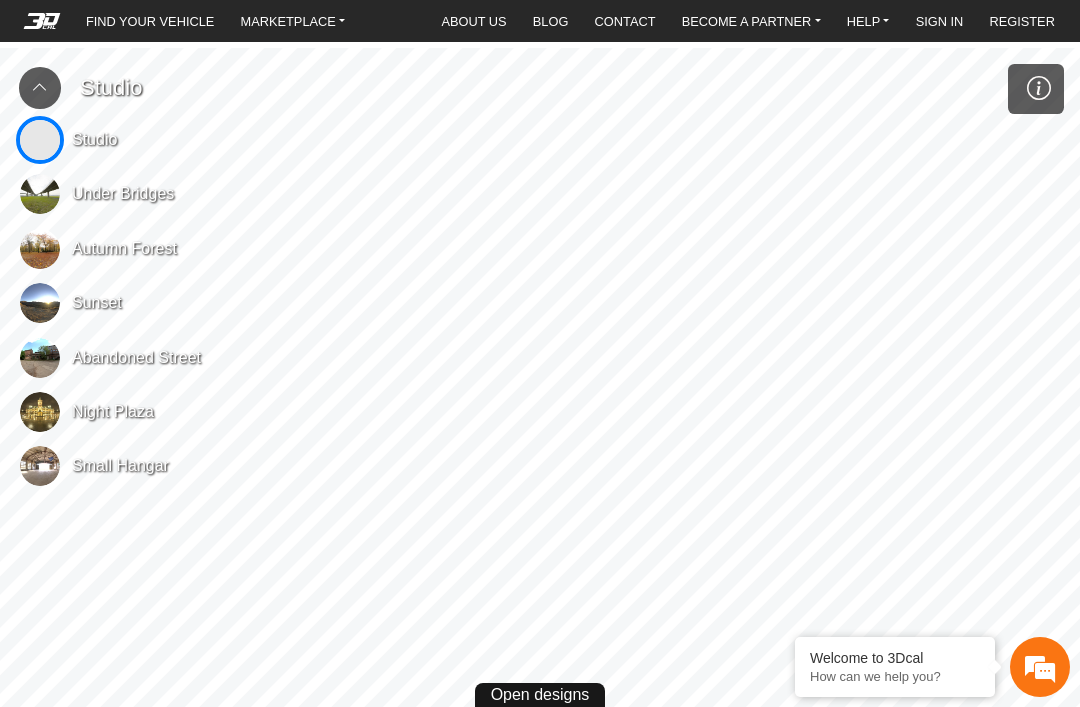 click at bounding box center (40, 87) 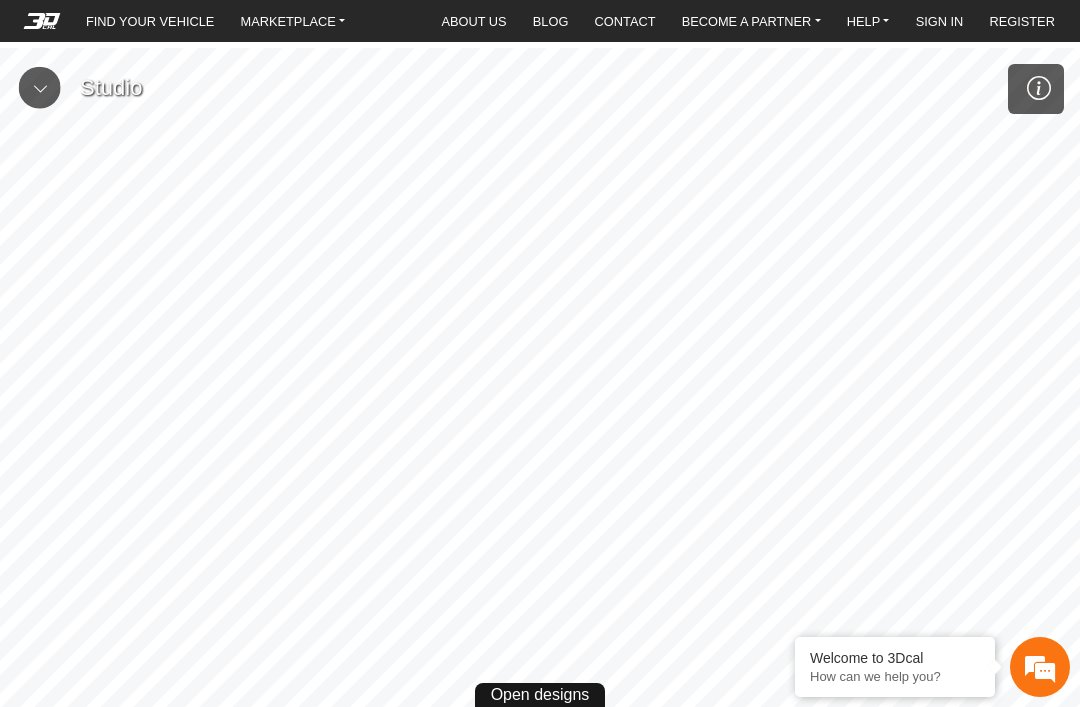 click at bounding box center (40, 88) 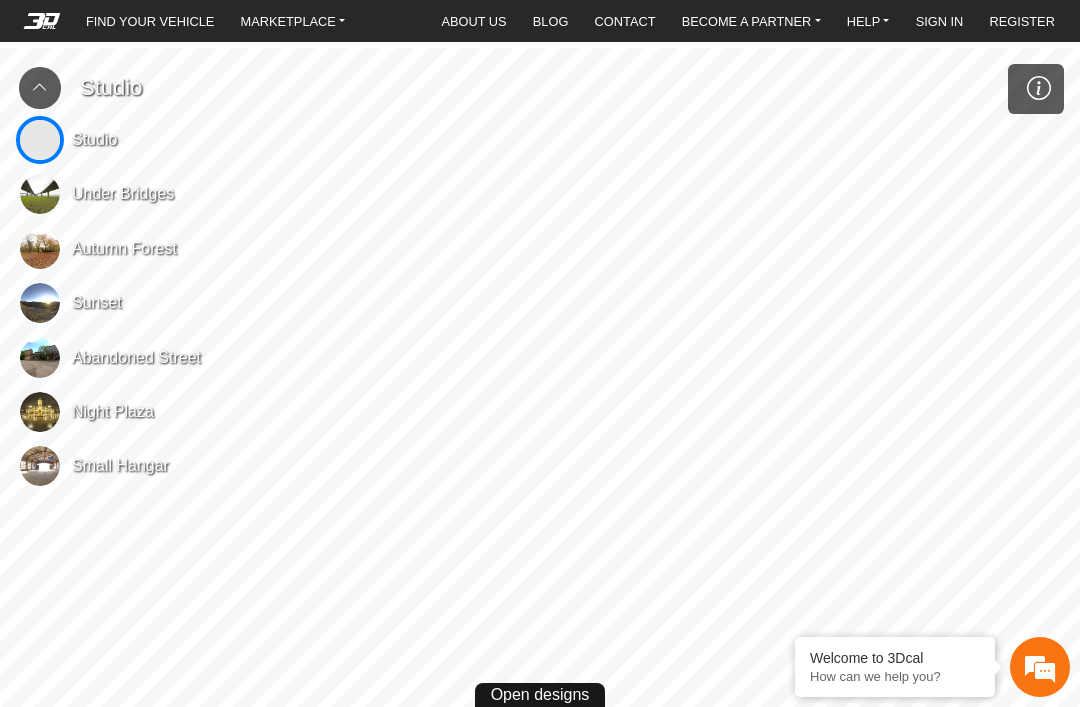 click at bounding box center [40, 140] 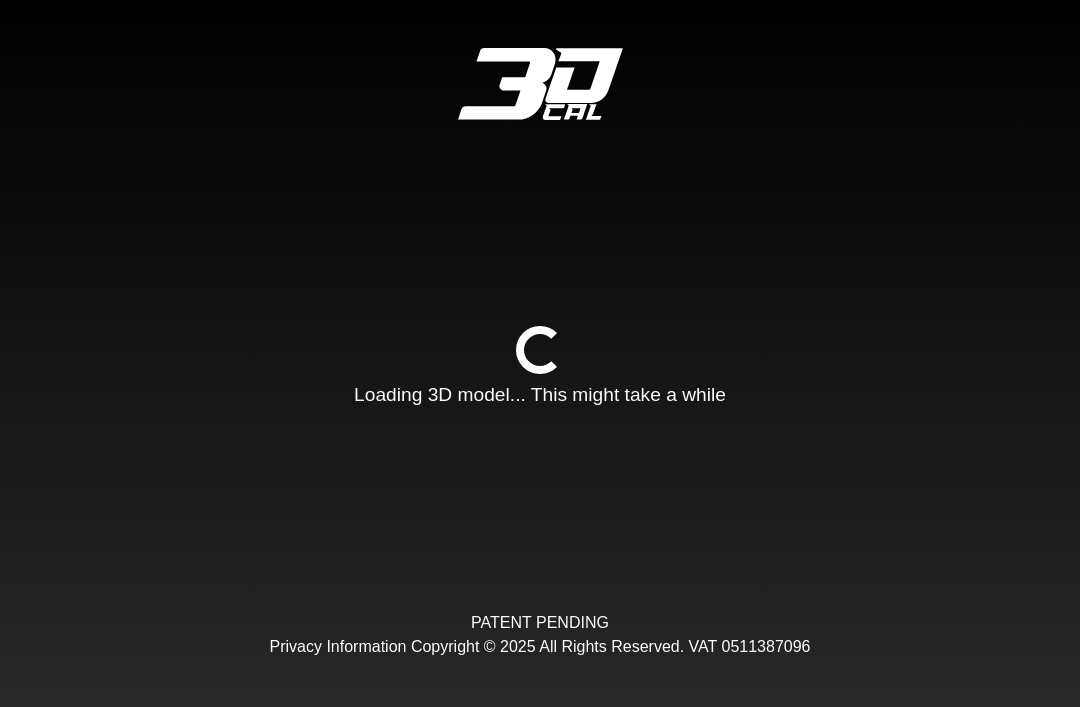 scroll, scrollTop: 0, scrollLeft: 0, axis: both 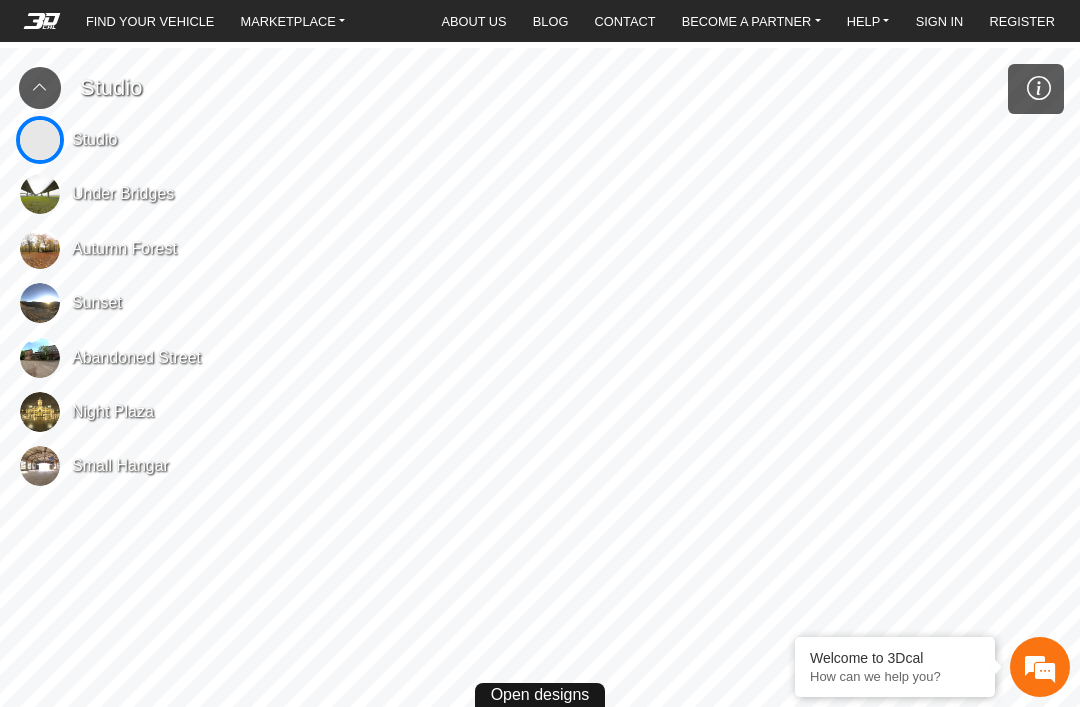 click on "Open designs" at bounding box center [540, 695] 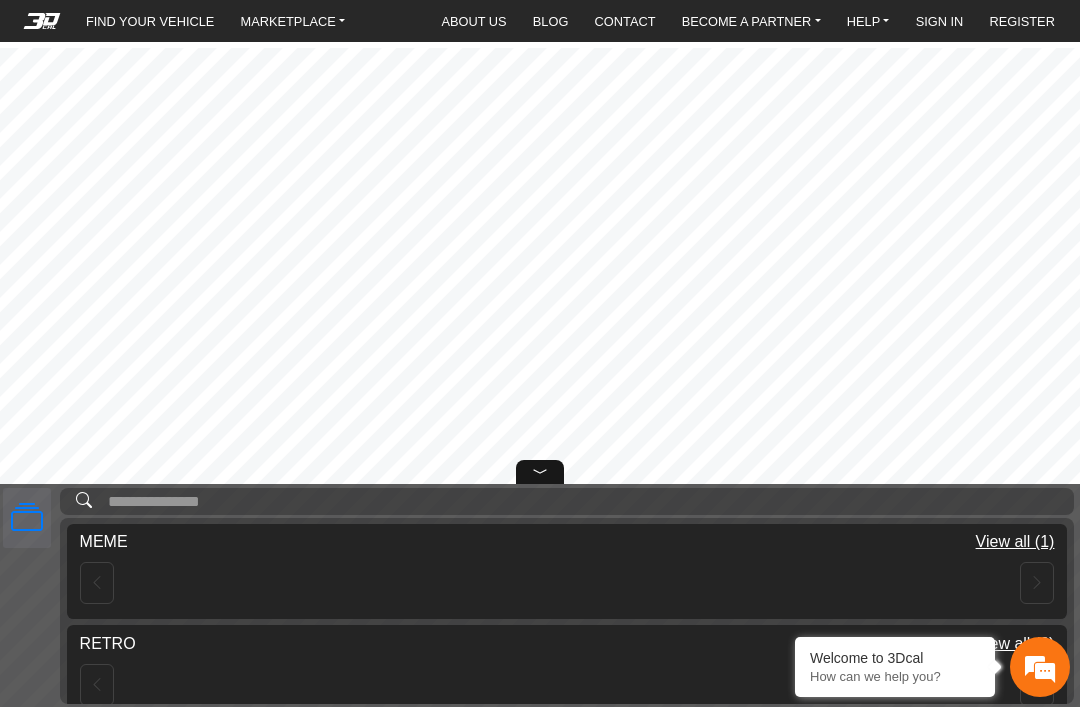 click at bounding box center (540, 472) 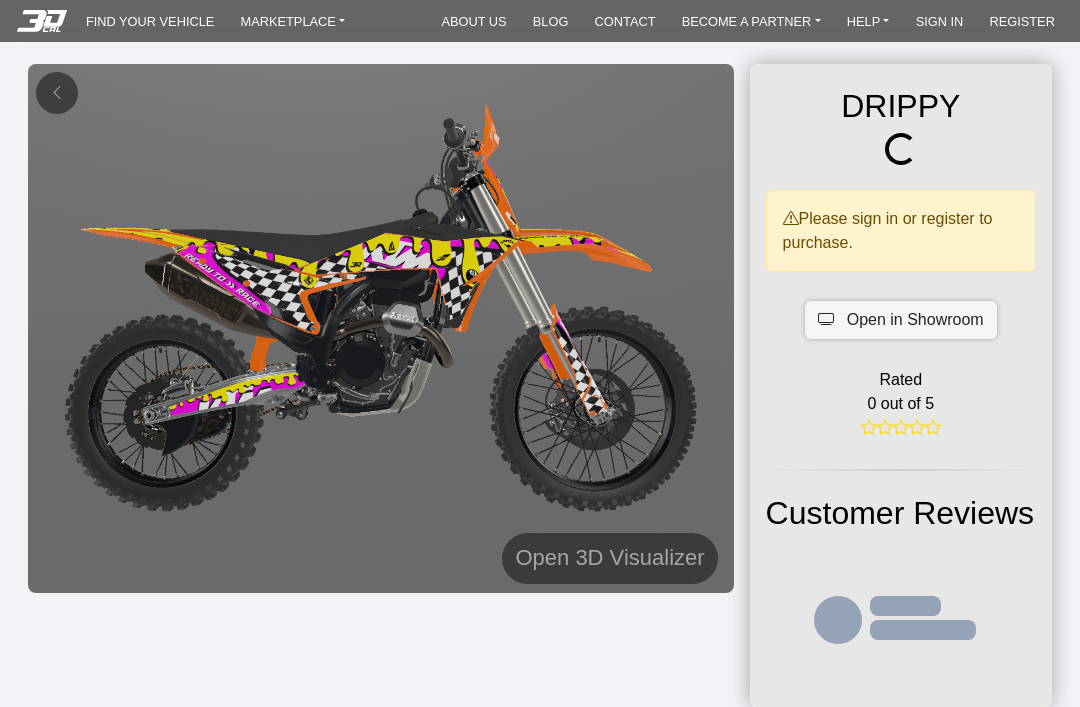 scroll, scrollTop: 0, scrollLeft: 0, axis: both 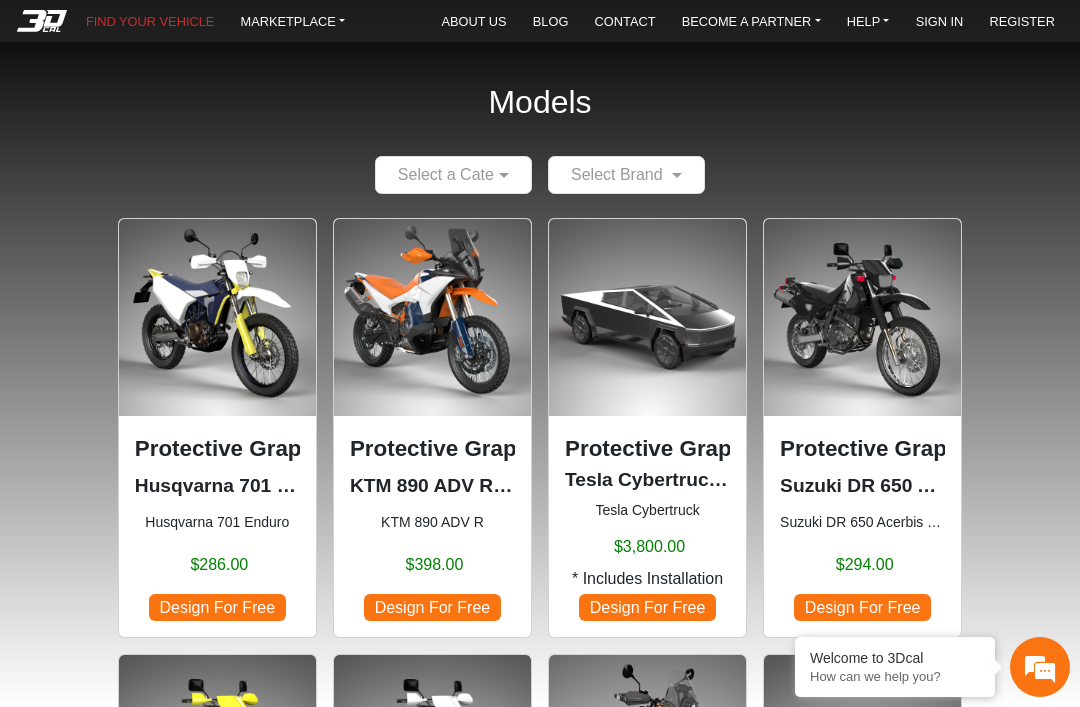 click 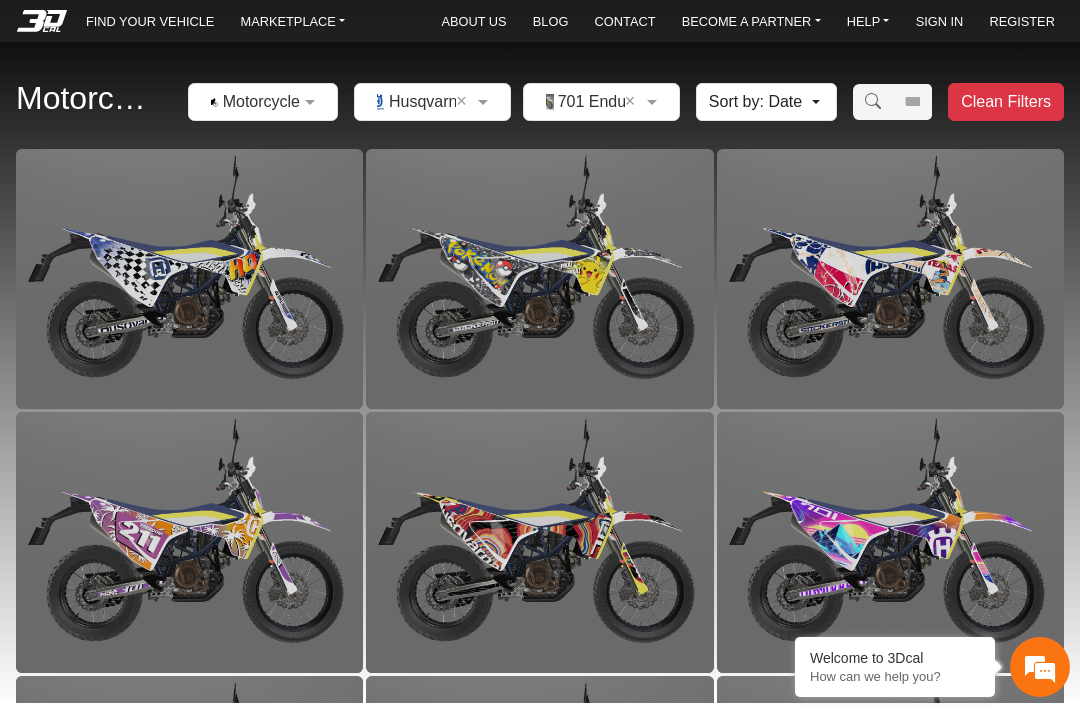 scroll, scrollTop: -5, scrollLeft: 0, axis: vertical 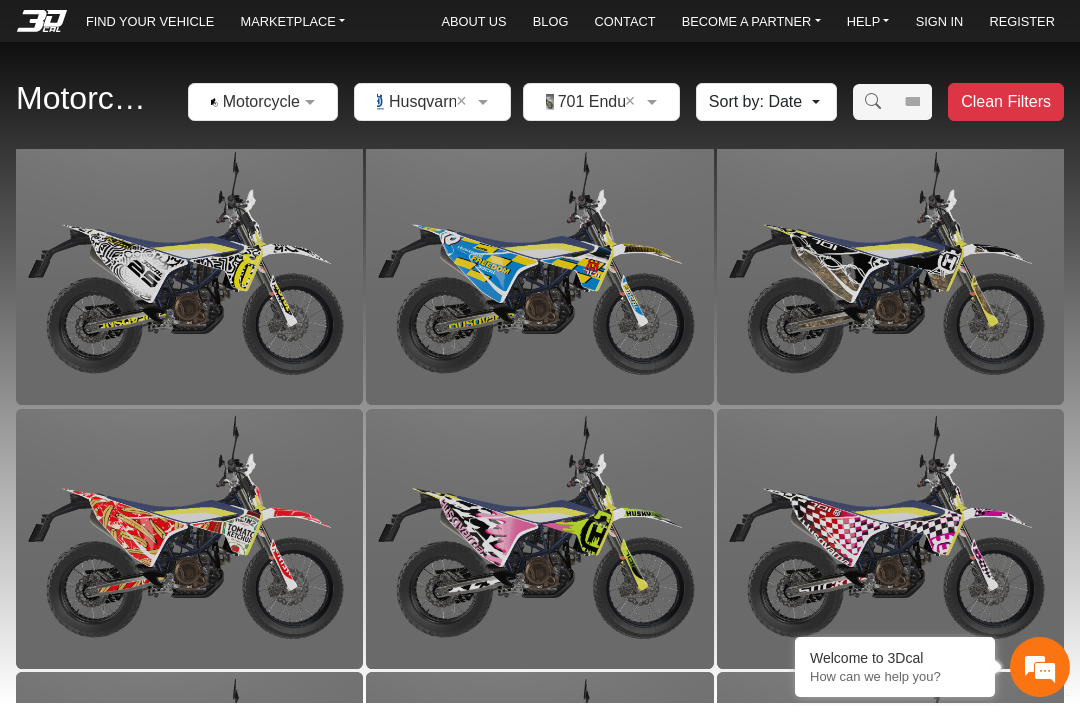 click at bounding box center [890, 275] 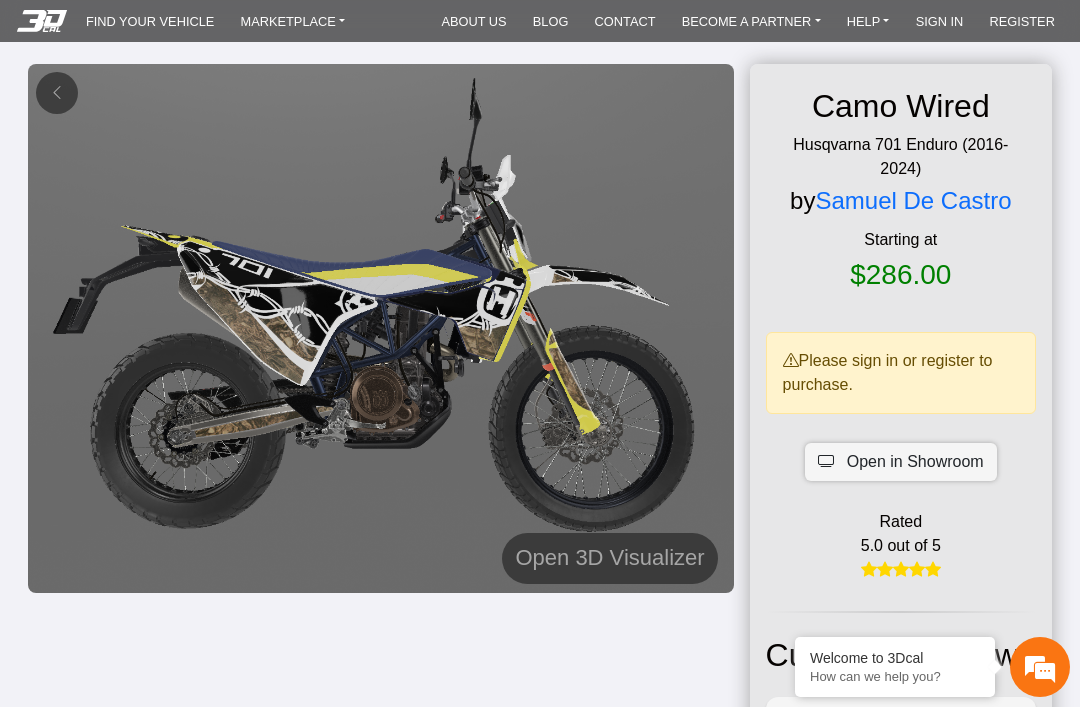 scroll, scrollTop: 0, scrollLeft: 0, axis: both 